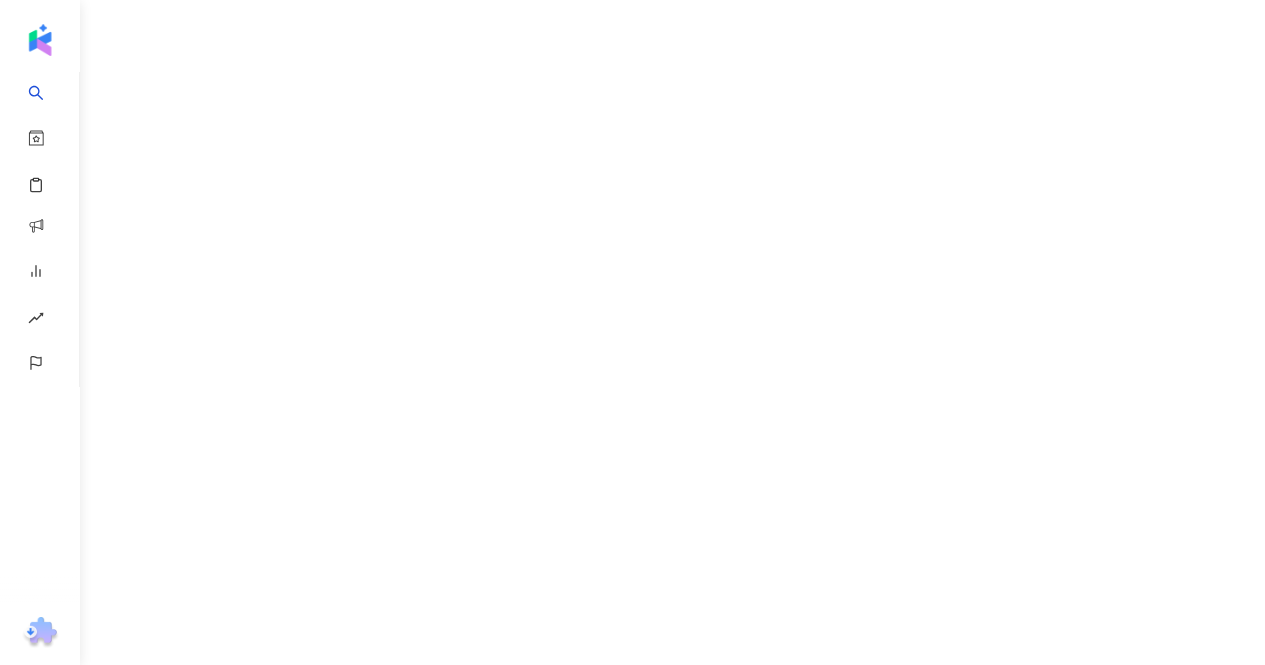 scroll, scrollTop: 0, scrollLeft: 0, axis: both 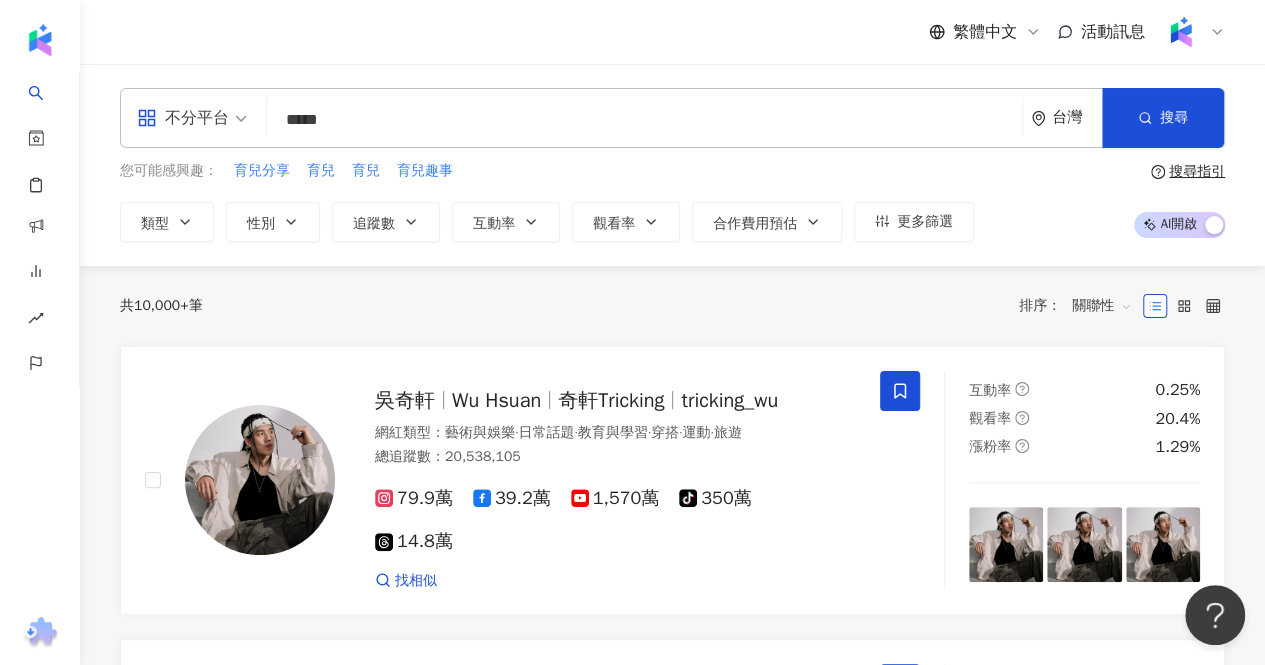 type on "***" 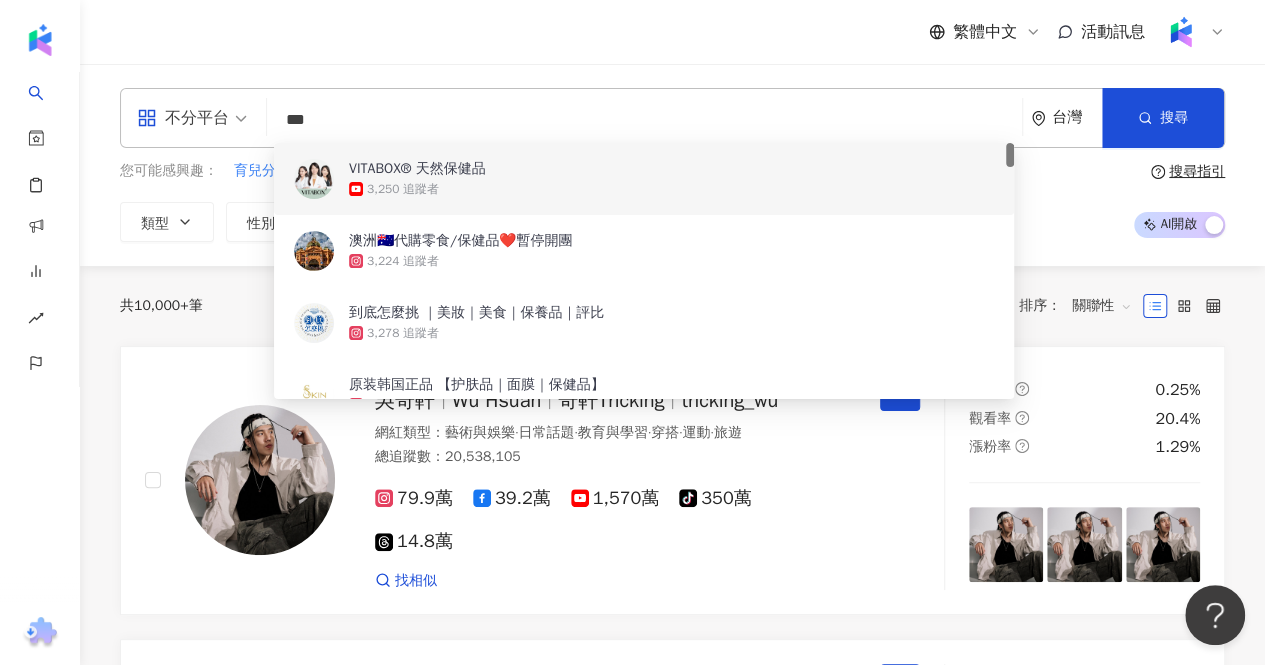type 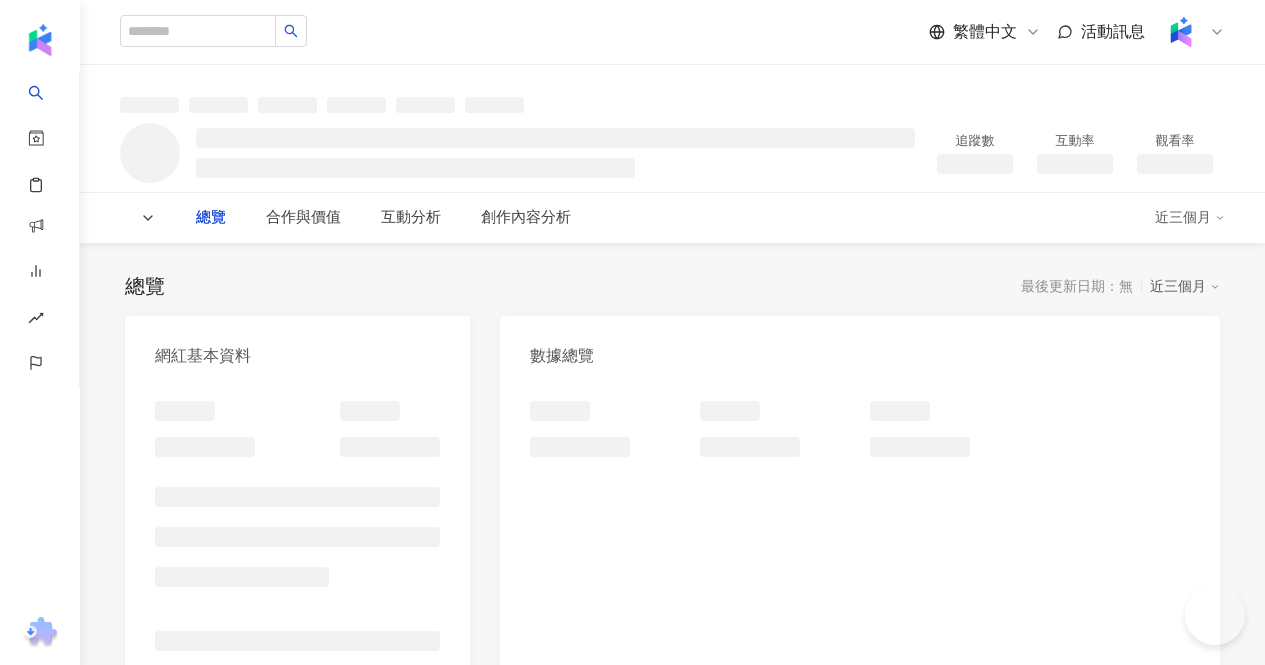 scroll, scrollTop: 0, scrollLeft: 0, axis: both 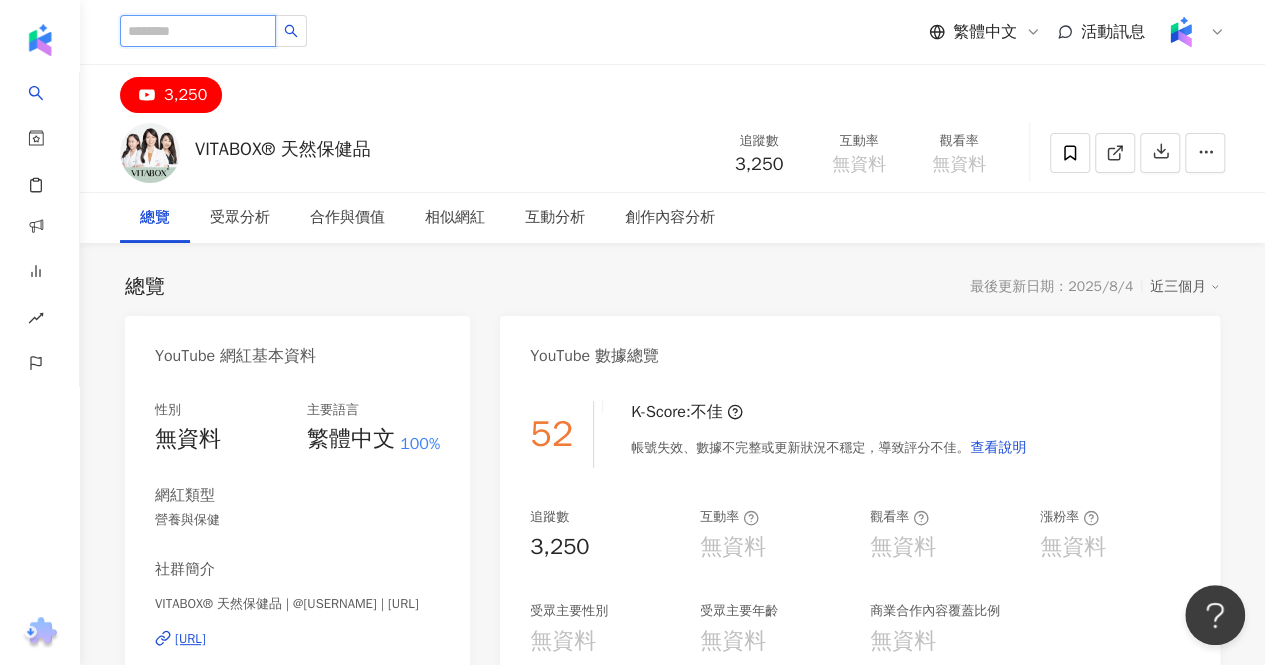 click at bounding box center (198, 31) 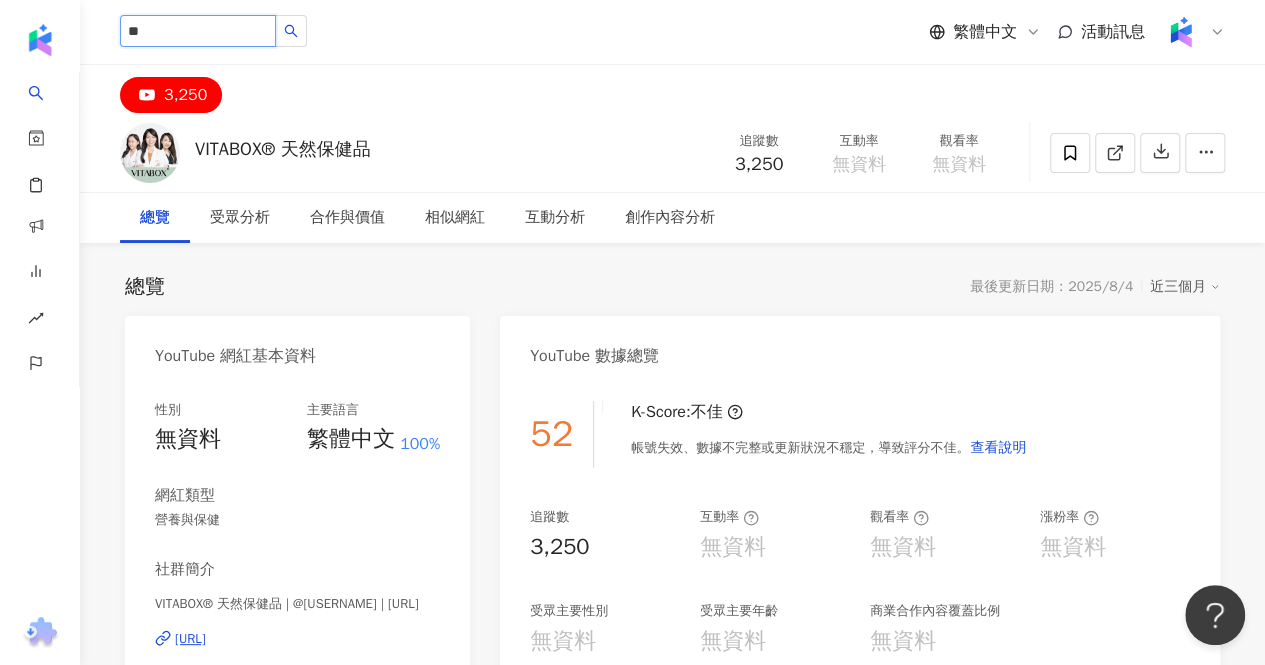 type on "*" 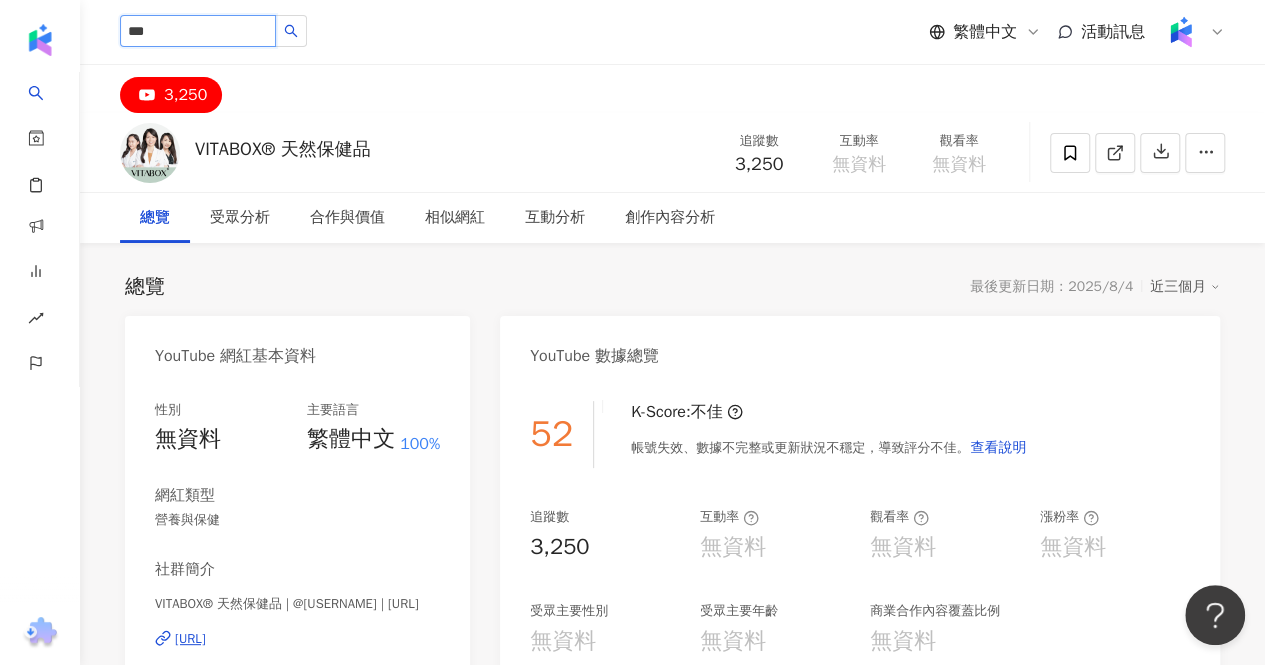 type on "**" 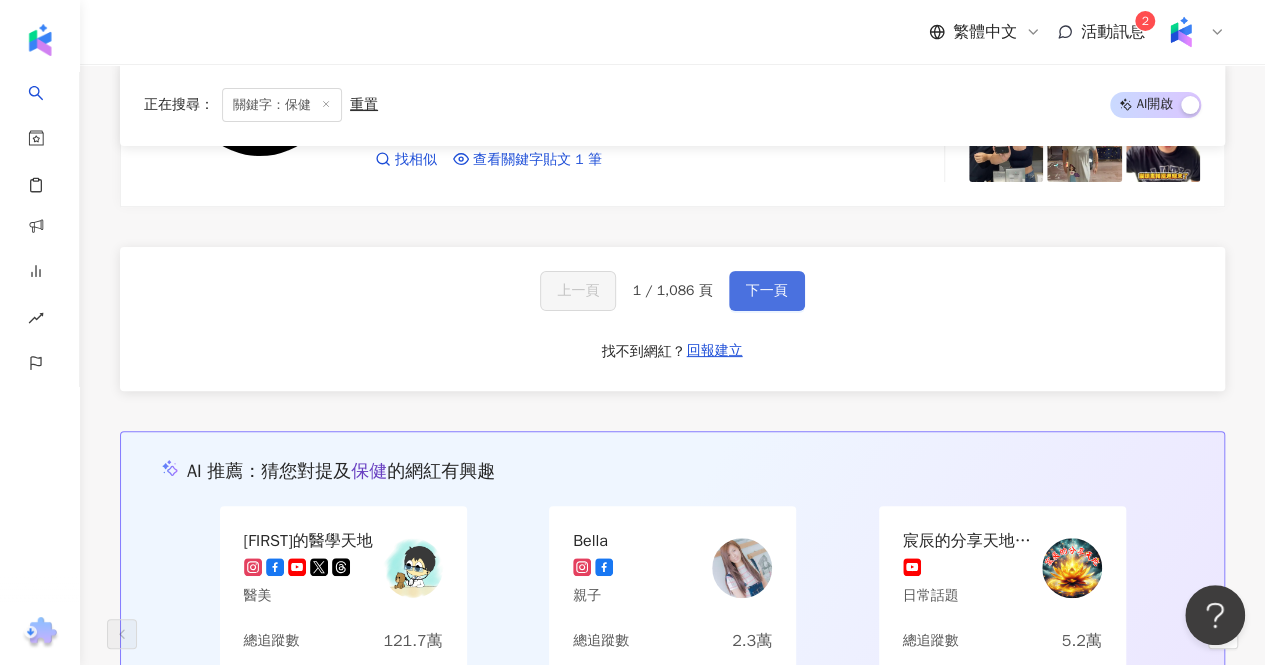 scroll, scrollTop: 3871, scrollLeft: 0, axis: vertical 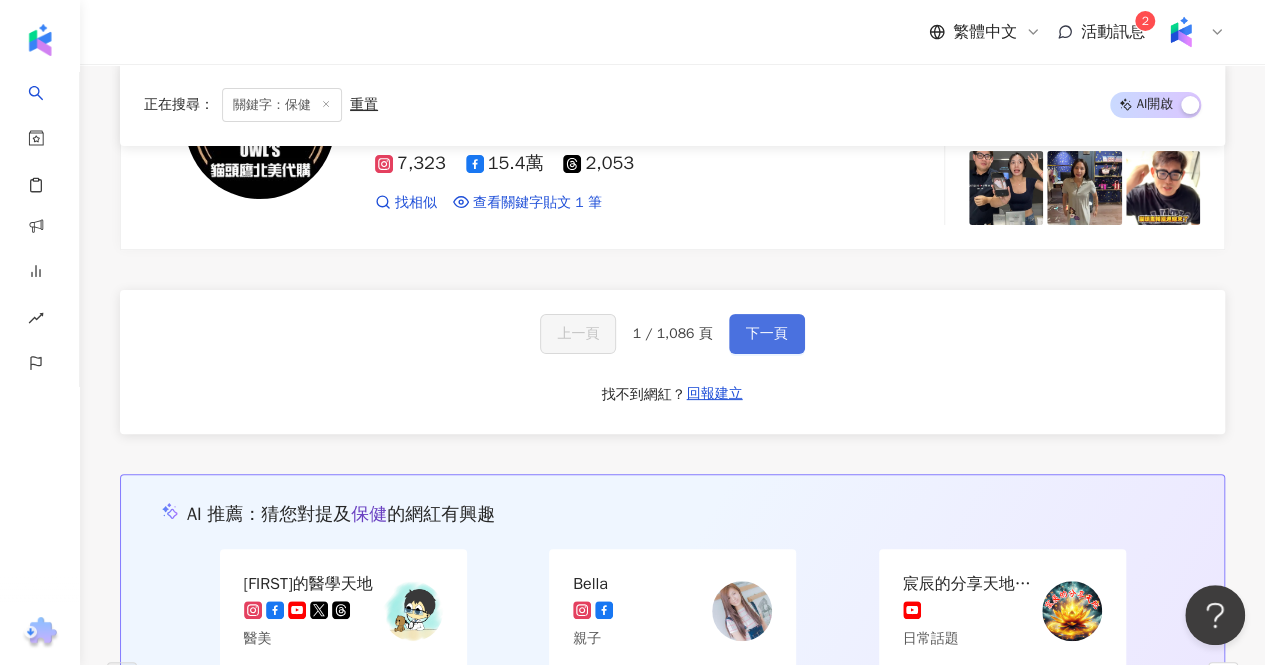click on "下一頁" at bounding box center (767, 334) 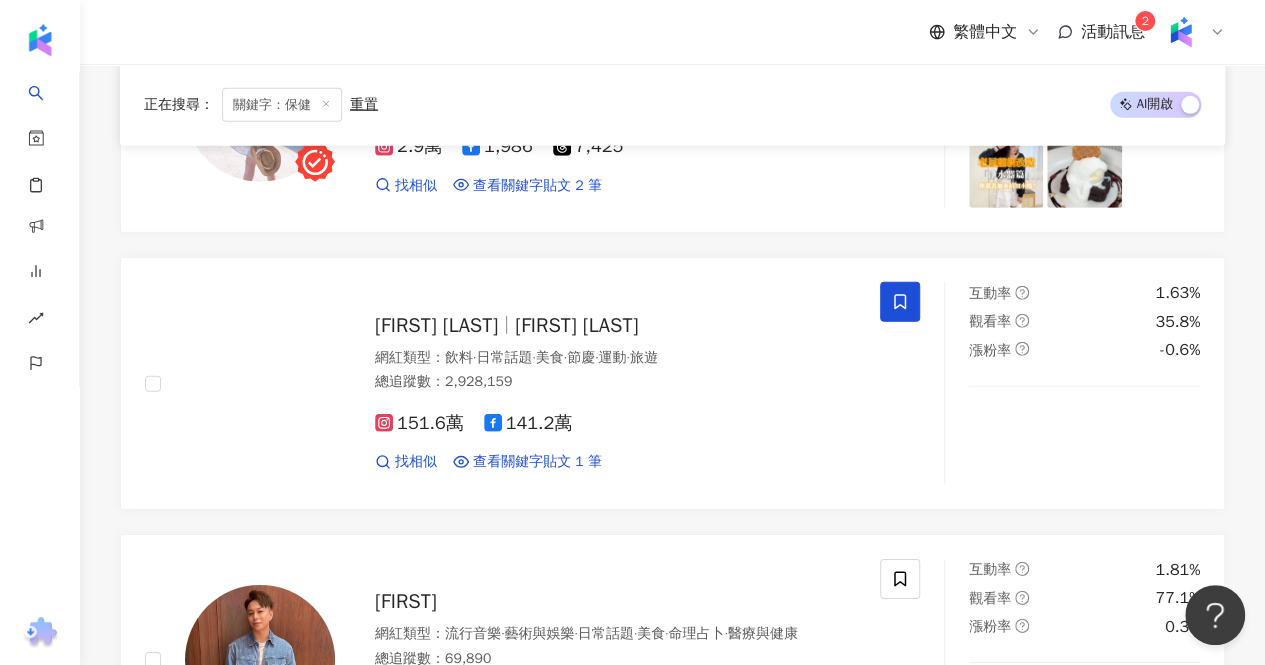 scroll, scrollTop: 2638, scrollLeft: 0, axis: vertical 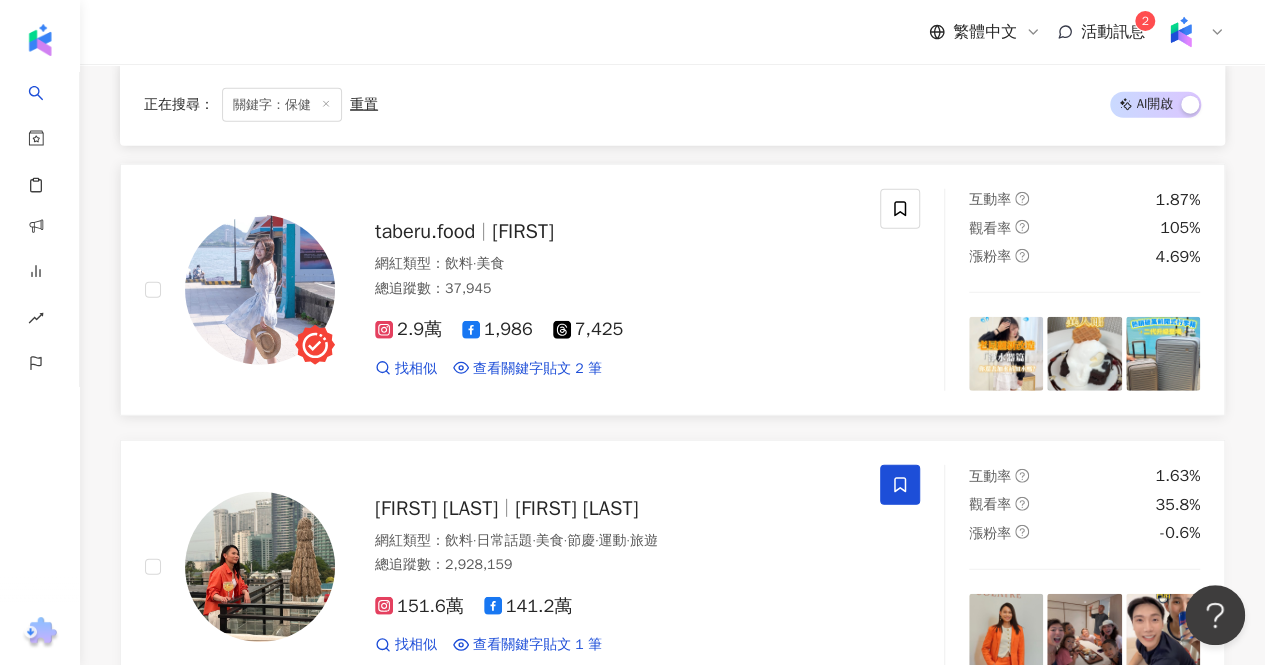 click on "找相似 查看關鍵字貼文 2 筆" at bounding box center [615, 369] 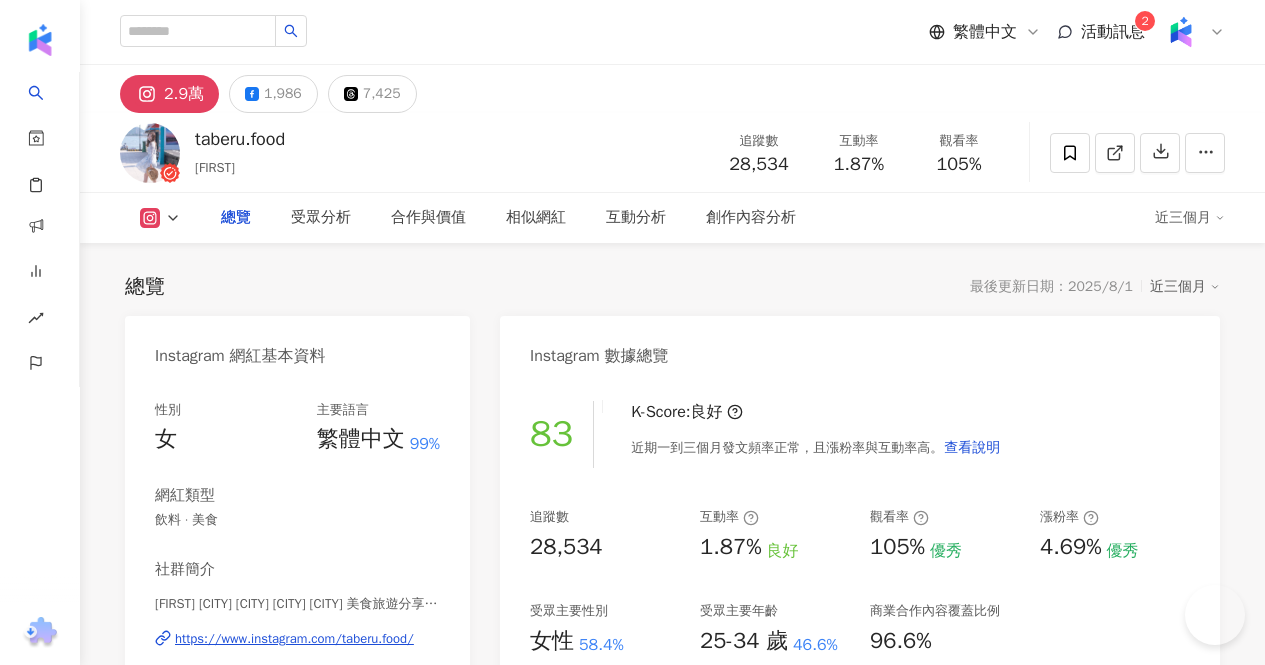scroll, scrollTop: 0, scrollLeft: 0, axis: both 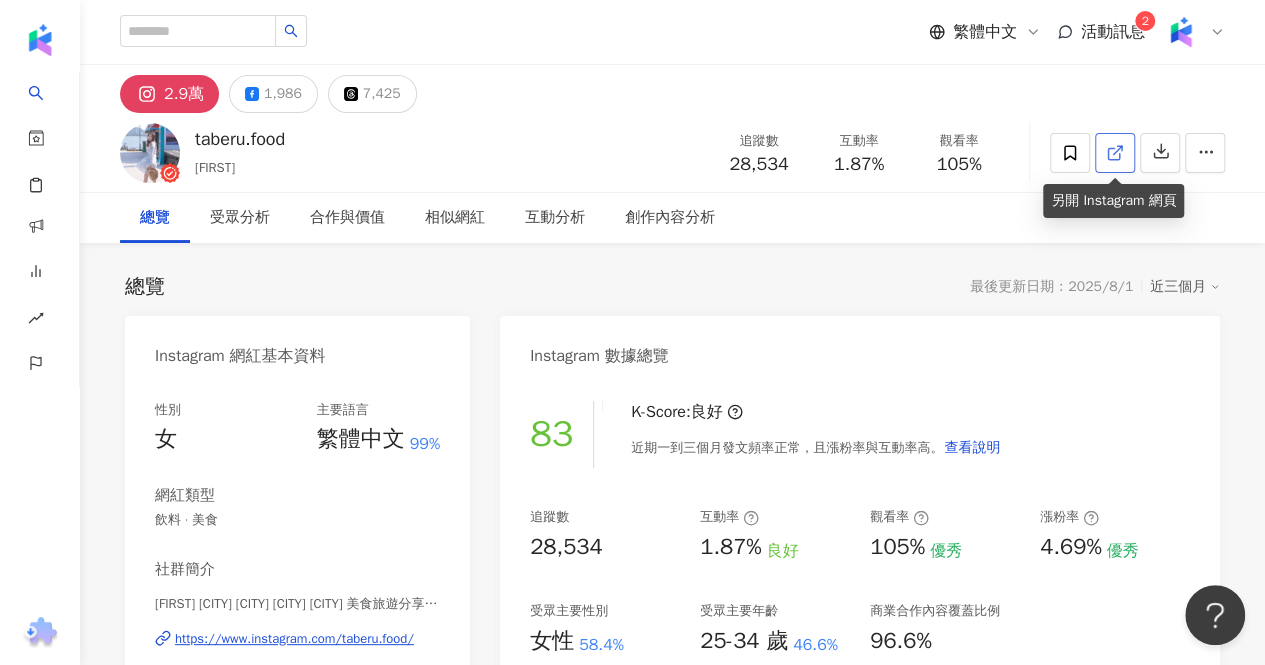 click 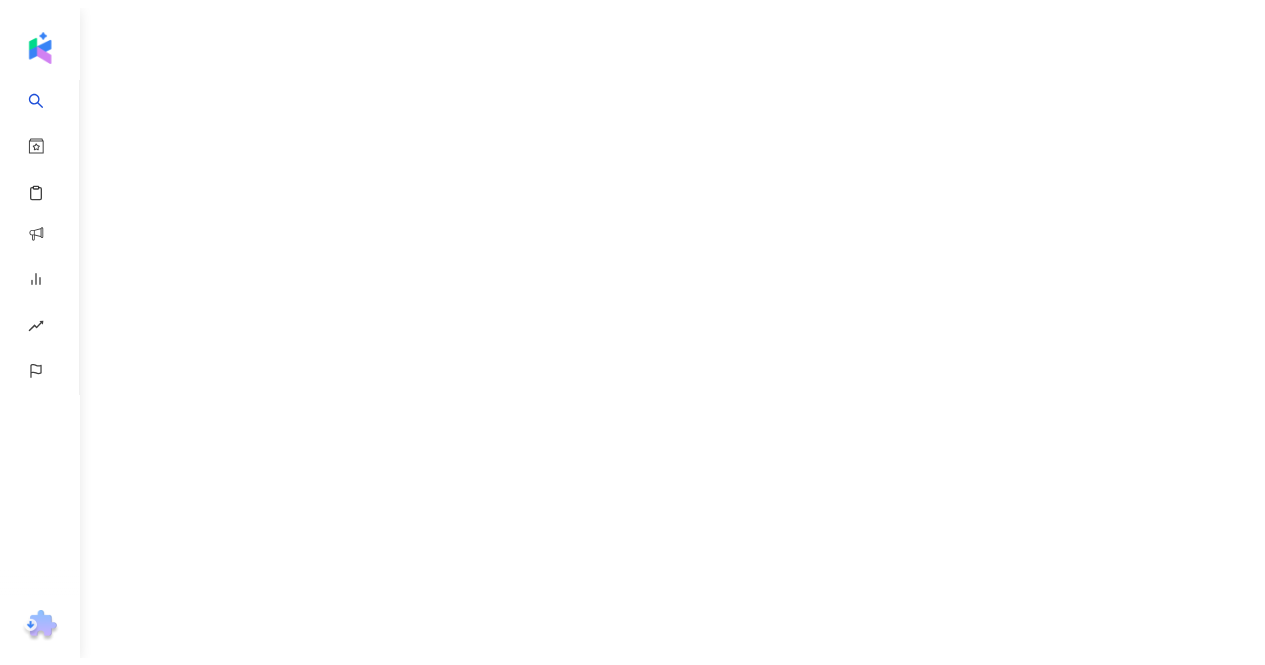 scroll, scrollTop: 0, scrollLeft: 0, axis: both 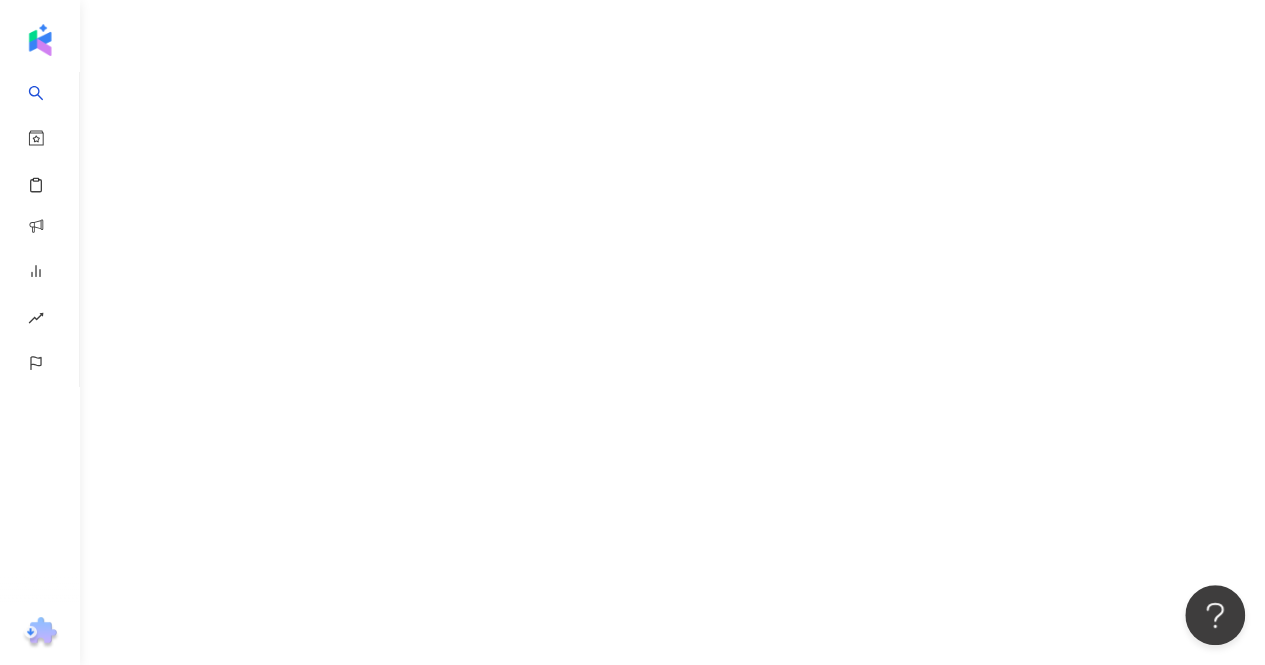 click on "搜尋 資源庫 效益預測報告 ALPHA 商案媒合 洞察報告 趨勢分析 BETA 競品分析" at bounding box center [632, 332] 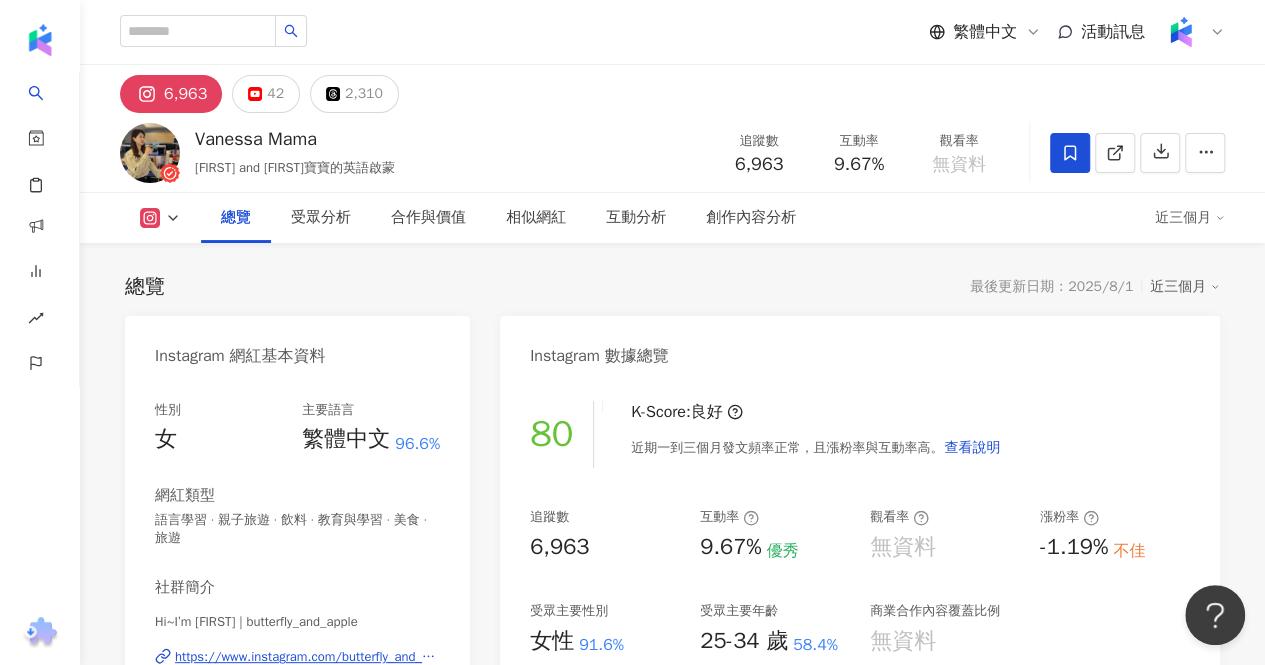 click on "Instagram 數據總覽" at bounding box center (860, 348) 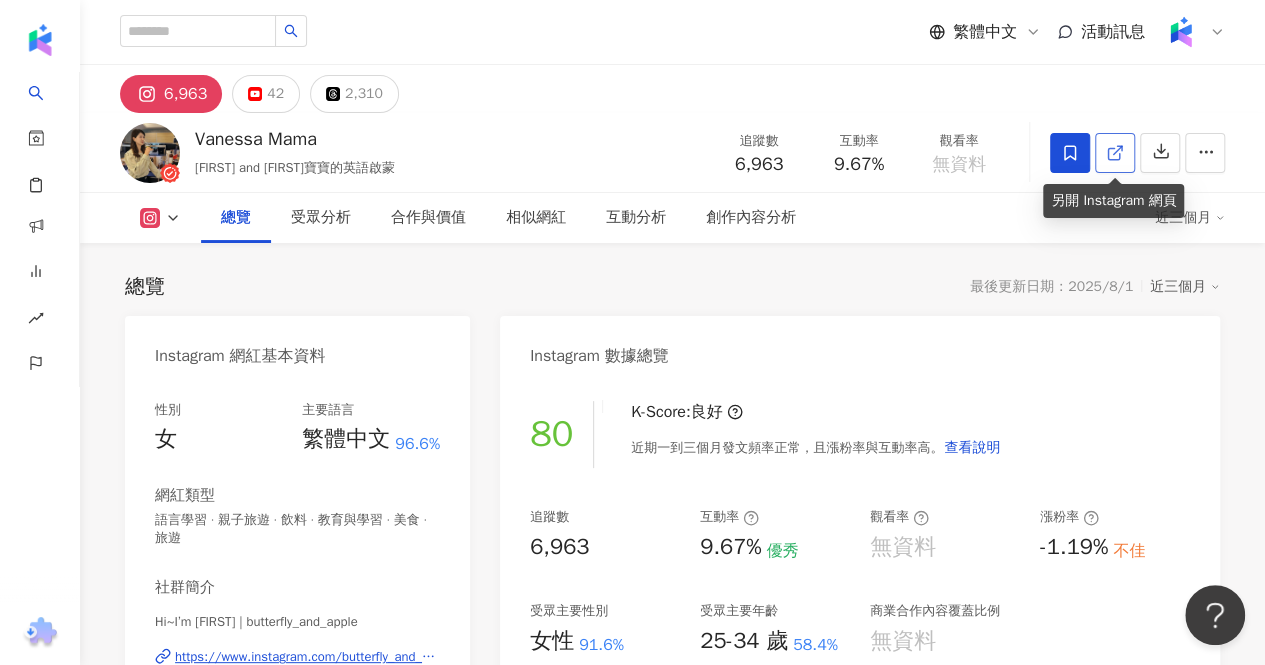 click at bounding box center [1115, 153] 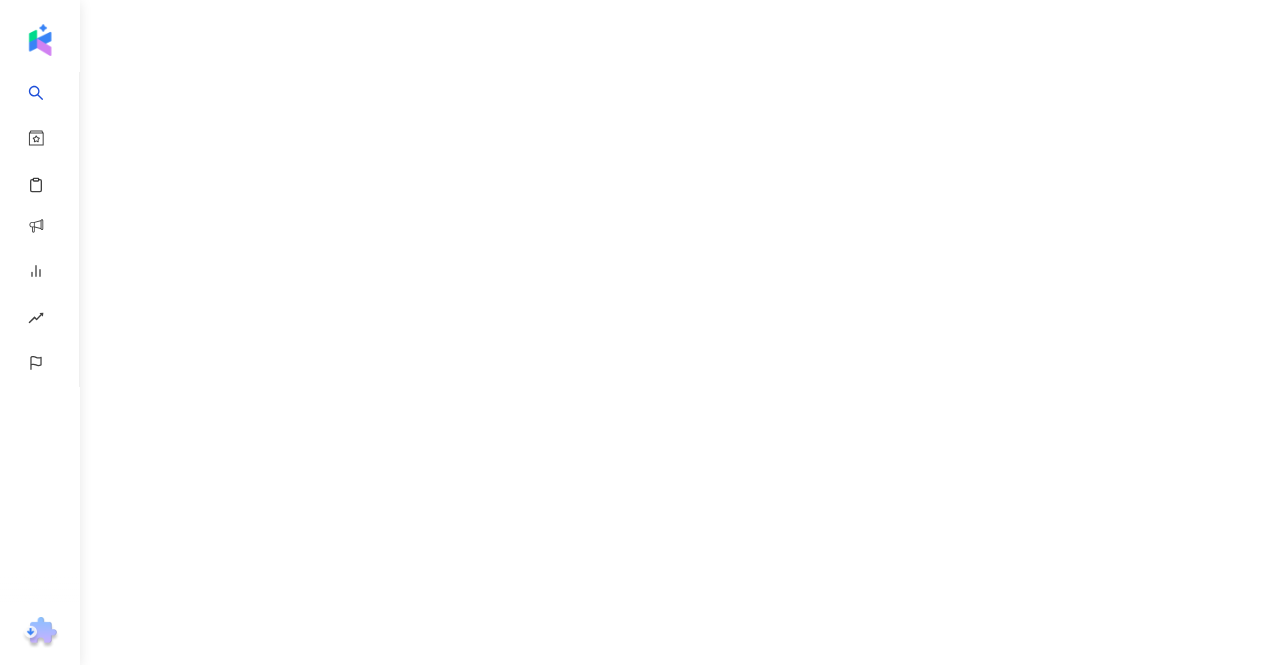 scroll, scrollTop: 0, scrollLeft: 0, axis: both 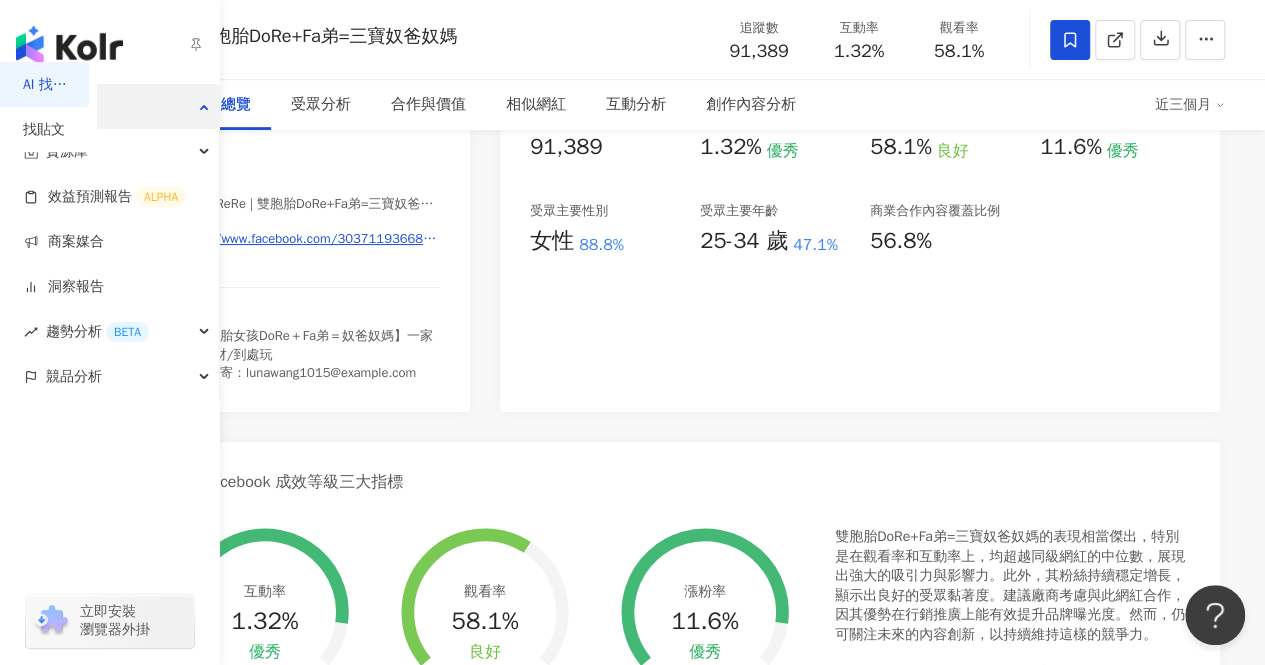 click on "搜尋" at bounding box center [109, 106] 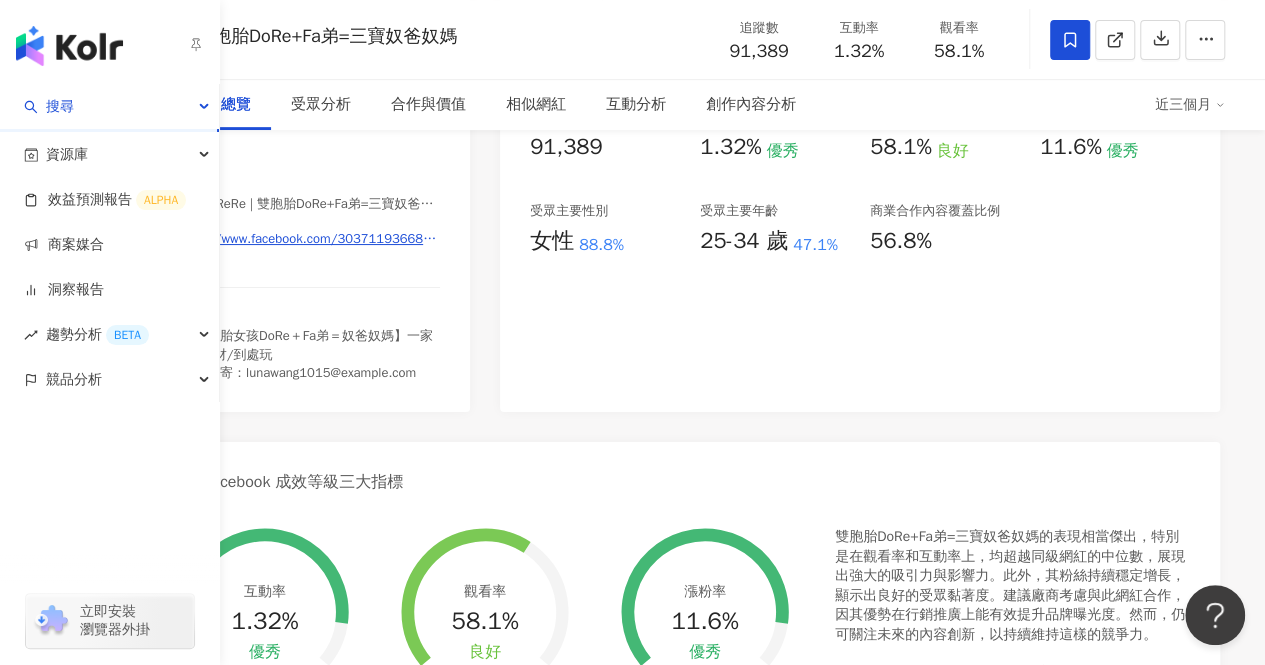 click on "搜尋" at bounding box center (109, 106) 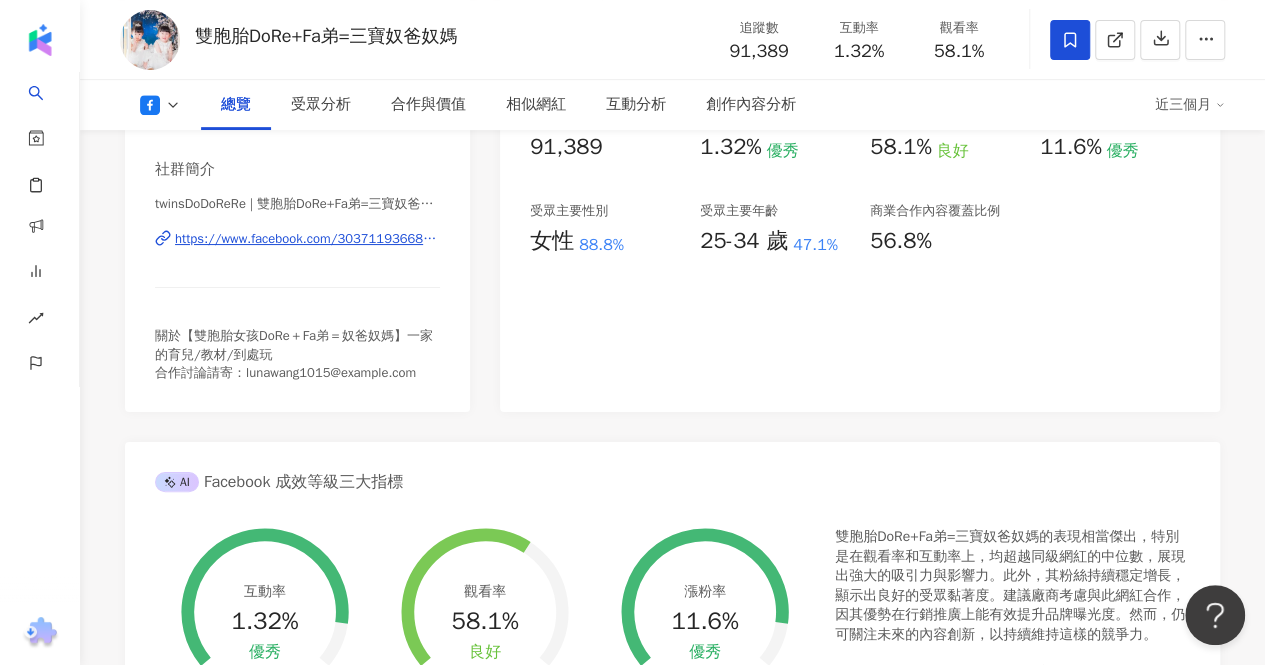 scroll, scrollTop: 122, scrollLeft: 0, axis: vertical 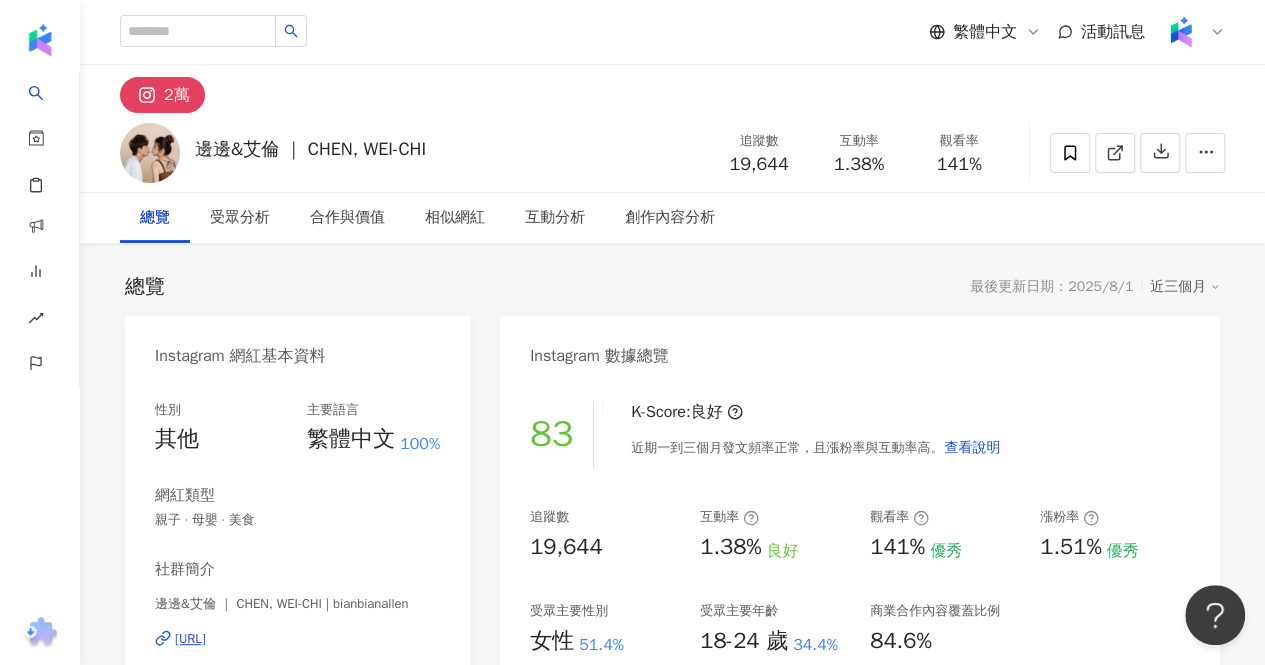 click on "最後更新日期：2025/8/1" at bounding box center (1051, 287) 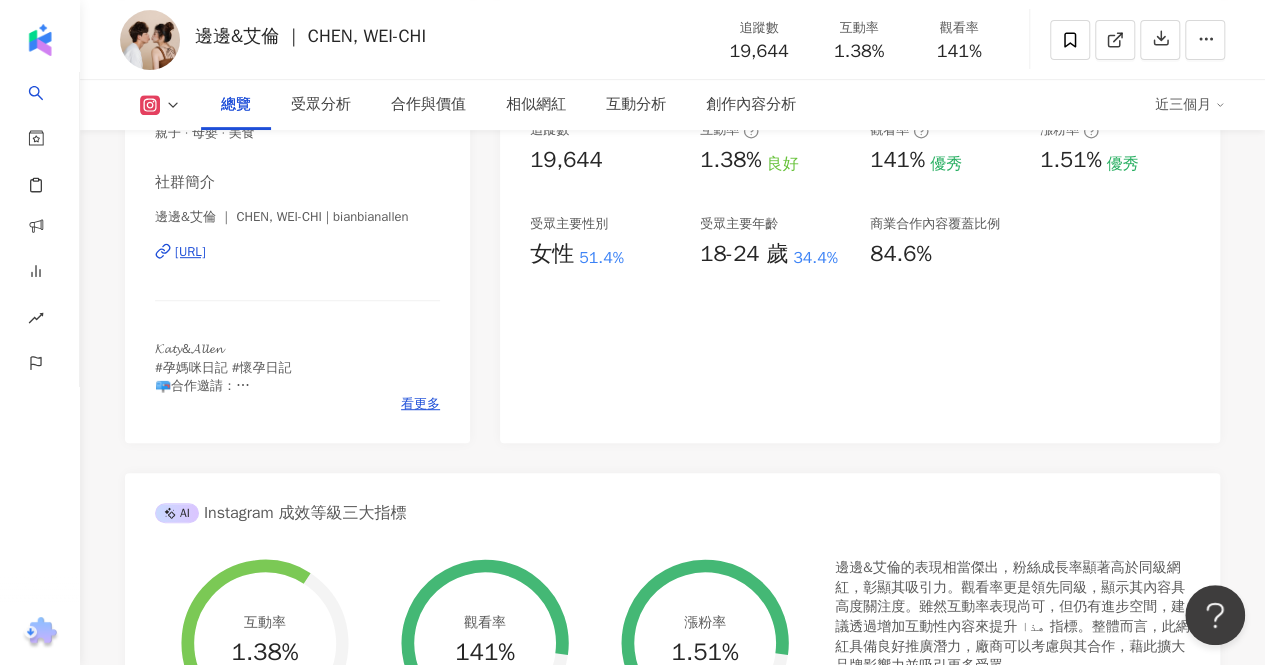 scroll, scrollTop: 400, scrollLeft: 0, axis: vertical 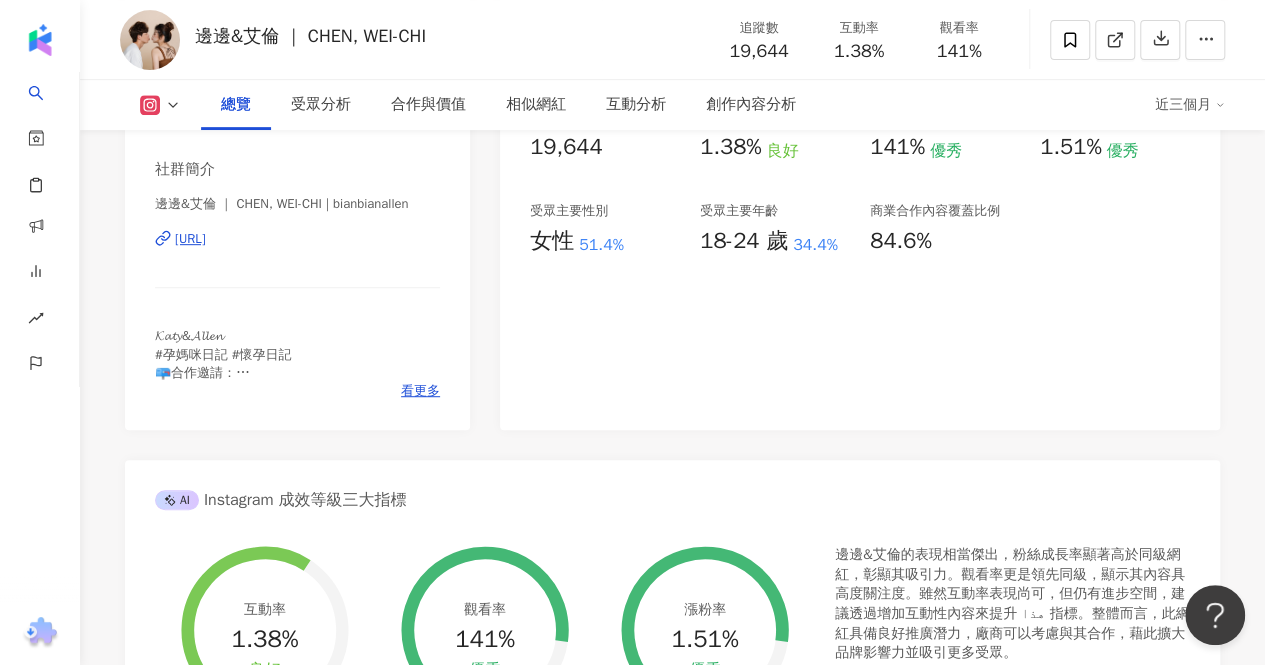 click on "[URL]" at bounding box center [190, 239] 